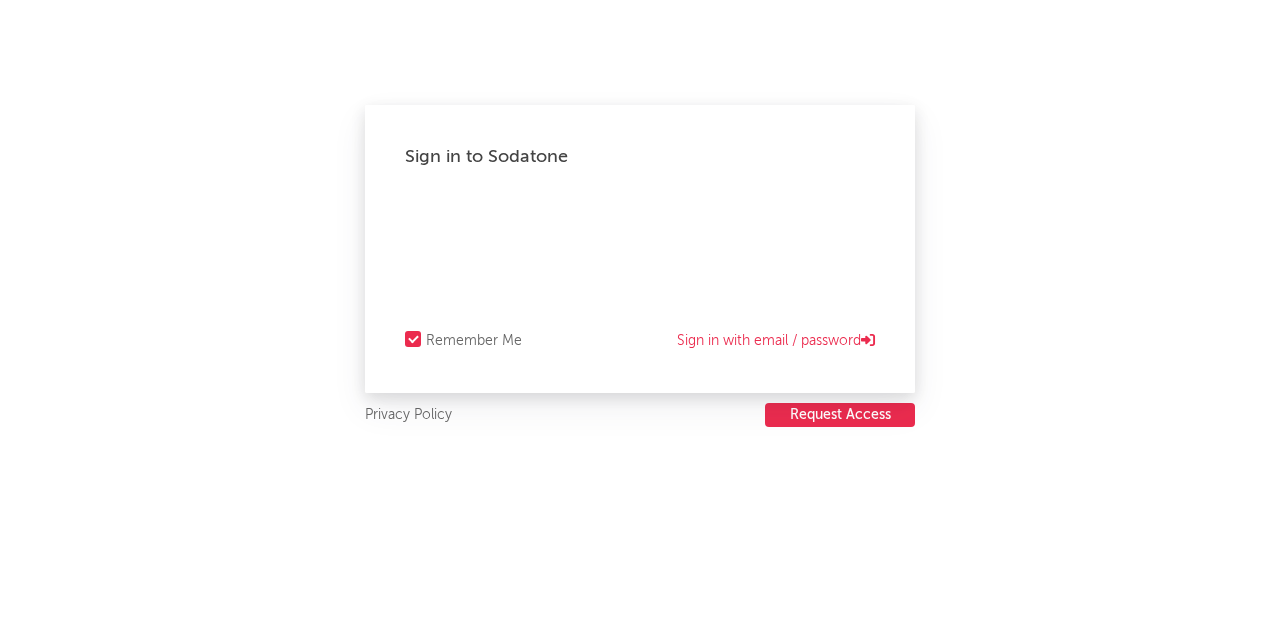 scroll, scrollTop: 0, scrollLeft: 0, axis: both 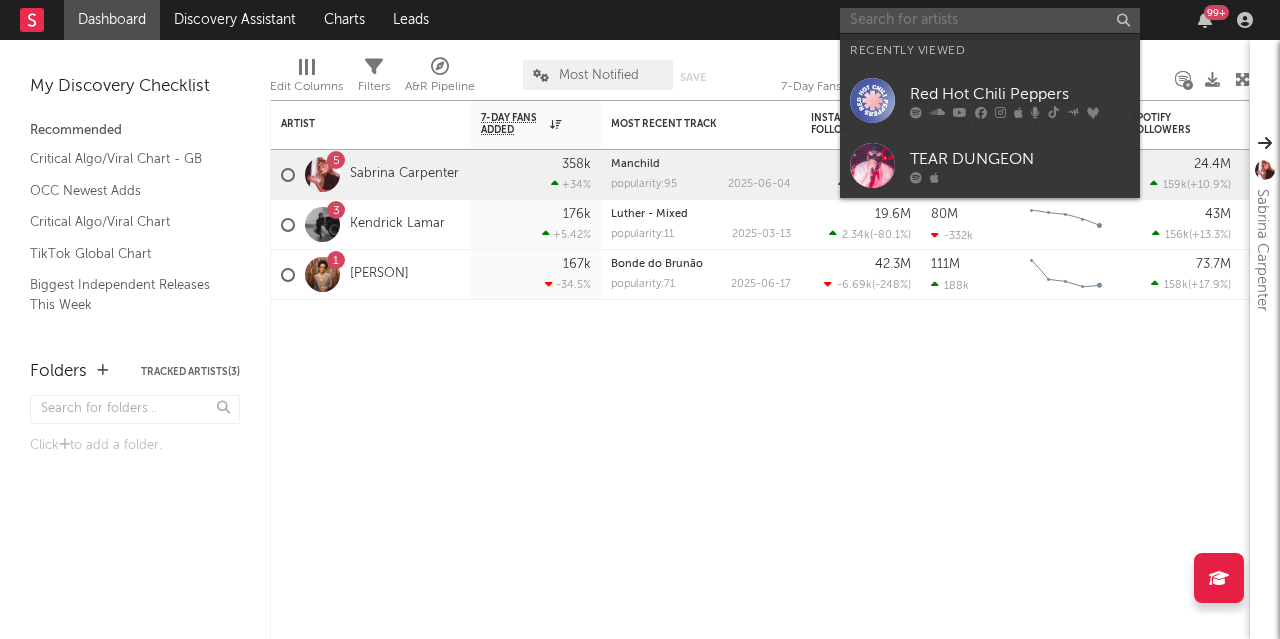 click at bounding box center [990, 20] 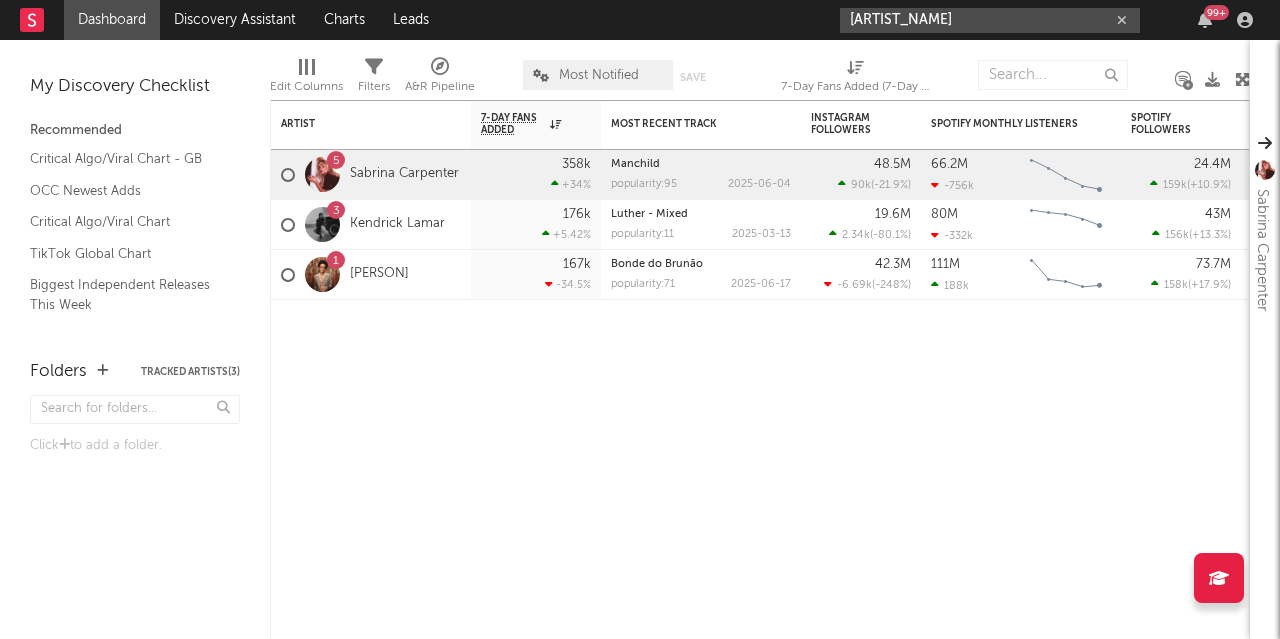 click on "[ARTIST_NAME]" at bounding box center (990, 20) 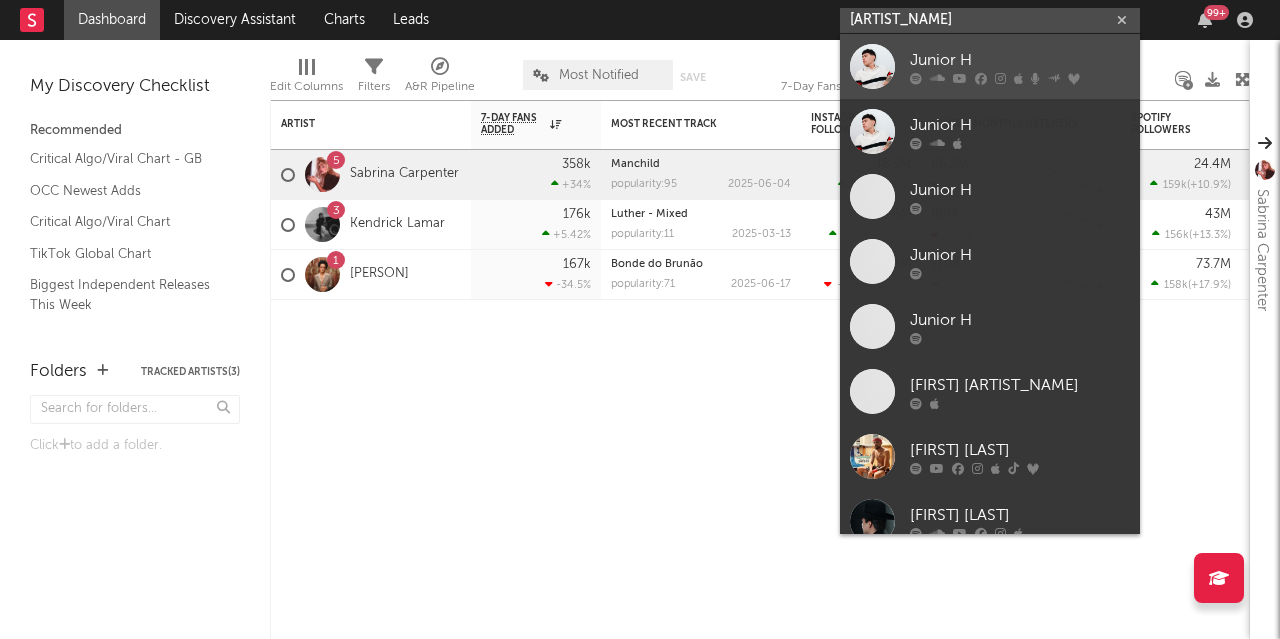 type on "[ARTIST_NAME]" 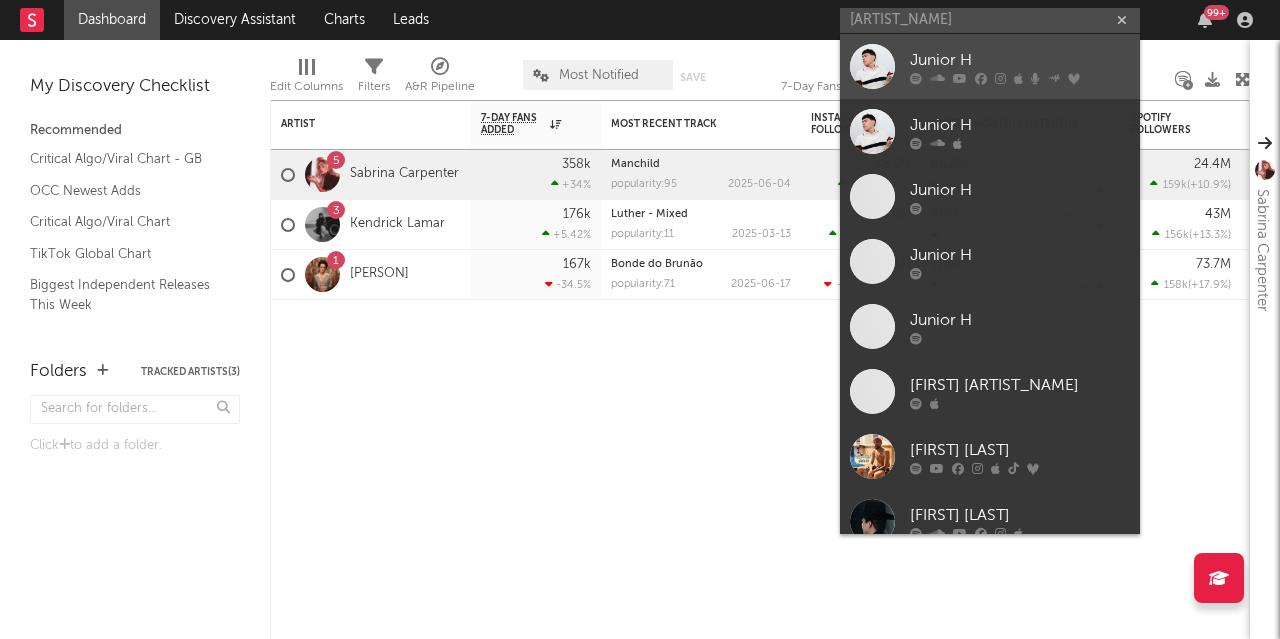 click at bounding box center [872, 66] 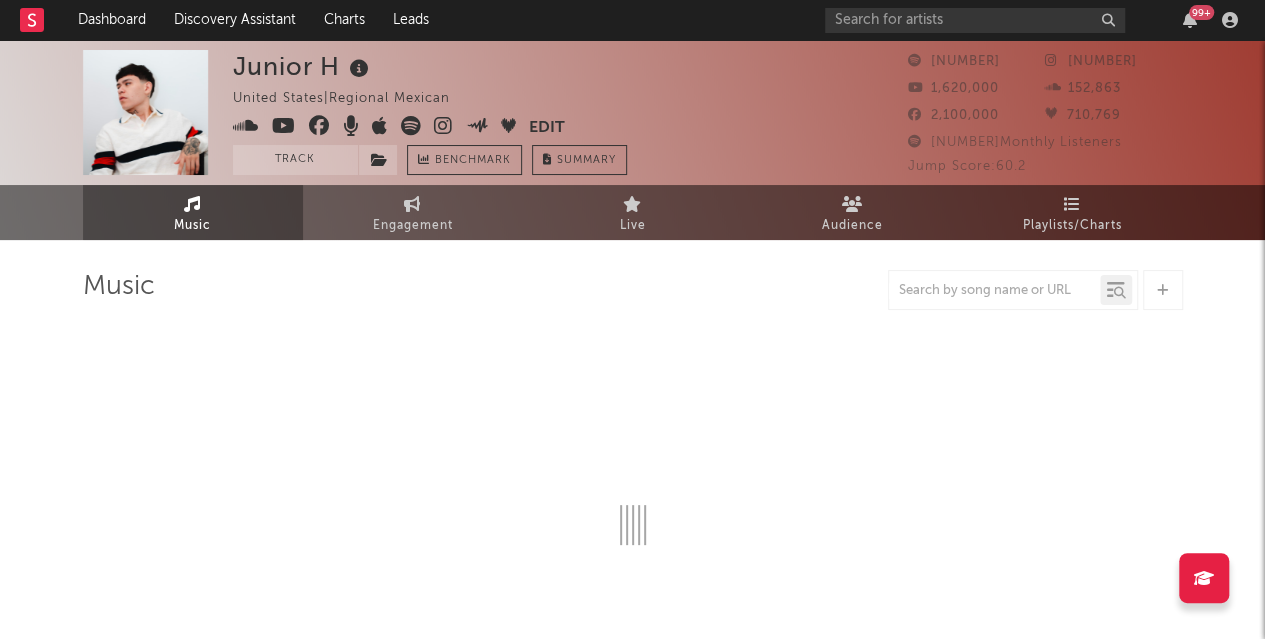 select on "6m" 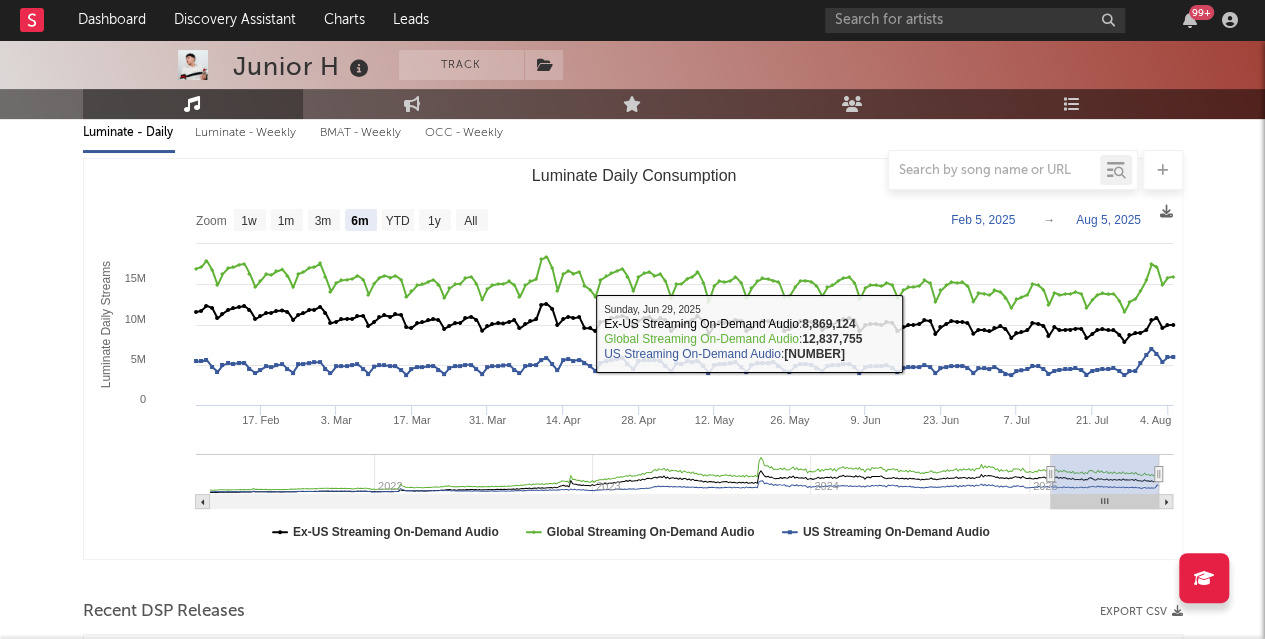 scroll, scrollTop: 204, scrollLeft: 0, axis: vertical 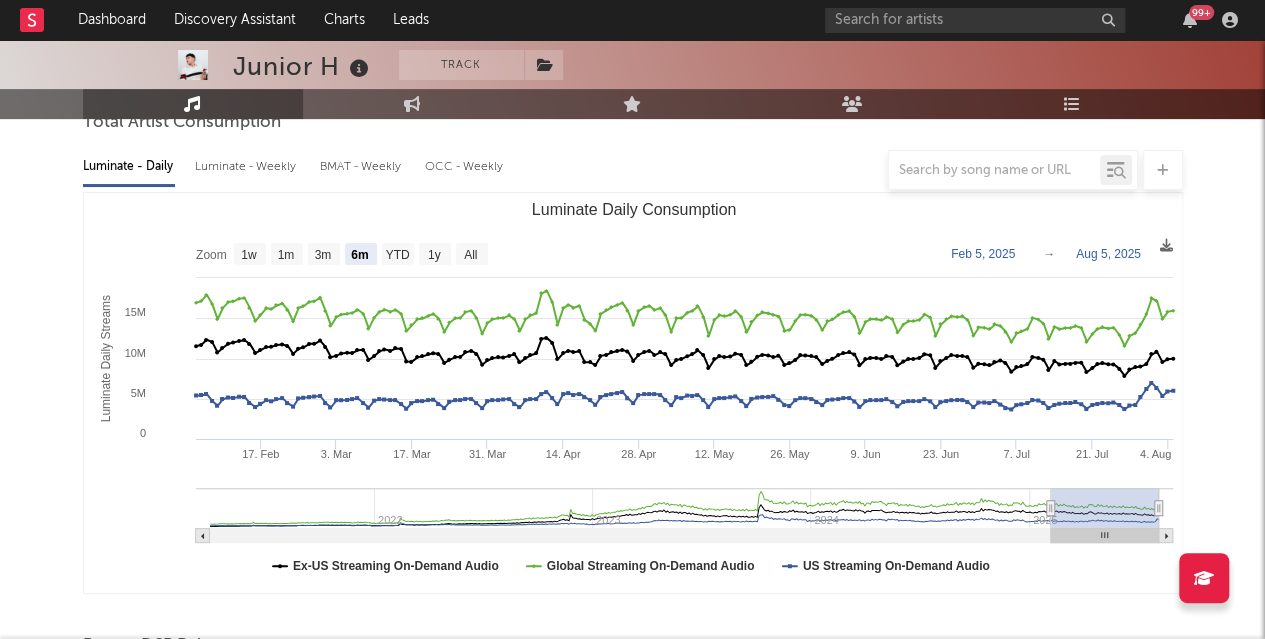 click at bounding box center [633, 170] 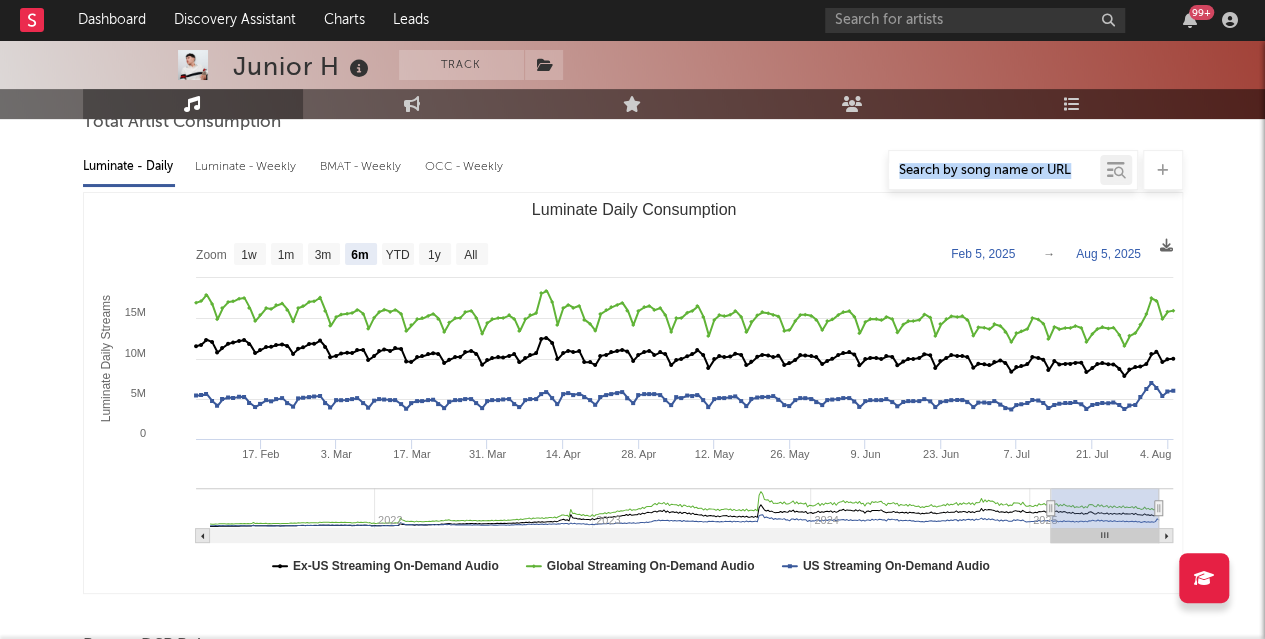 click at bounding box center (633, 170) 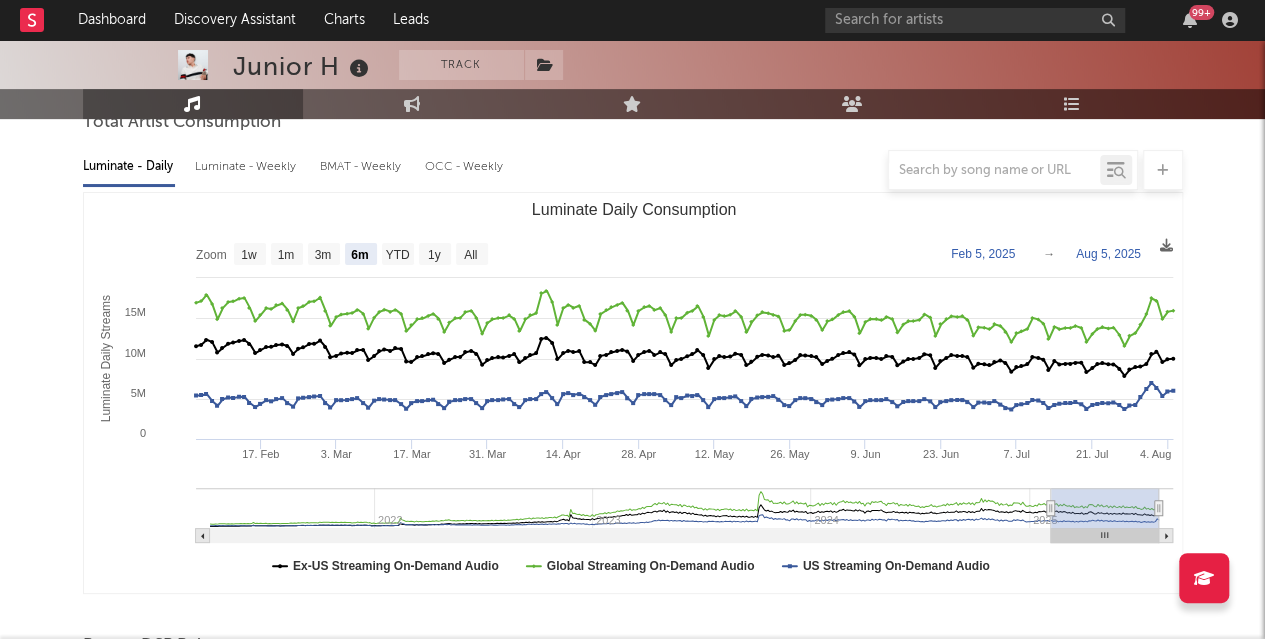click on "Music Total Artist Consumption Luminate - Daily Luminate - Weekly BMAT - Weekly OCC - Weekly Zoom 1w 1m 3m 6m YTD 1y All [YEAR]-[MONTH]-[DAY] [YEAR] [YEAR] [YEAR] 5M 10M 15M 20M 0 Zoom 1w 1m 3m 6m YTD 1y All [MONTH]  5, [YEAR] → [MONTH]  5, [YEAR] Ex-US Streaming On-Demand Audio Global Streaming On-Demand Audio US Streaming On-Demand Audio Sunday, [DATE], [YEAR] ​ Ex-US Streaming On-Demand Audio :  9,651,758 ​ Global Streaming On-Demand Audio :  13,422,141 ​ US Streaming On-Demand Audio :  3,769,454 ​ Recent DSP Releases Export CSV  Last Day Spotify Plays Copyright 7 Day Spotify Plays Last Day Spotify Plays ATD Spotify Plays Spotify Popularity Released Global ATD Audio Streams Global Rolling 7D Audio Streams Estimated % Playlist Streams Last Day Spotify Popularity Streams / 7d Growth Originals   ( 142 ) Features   ( 88 ) Name Label 1" at bounding box center [633, 1386] 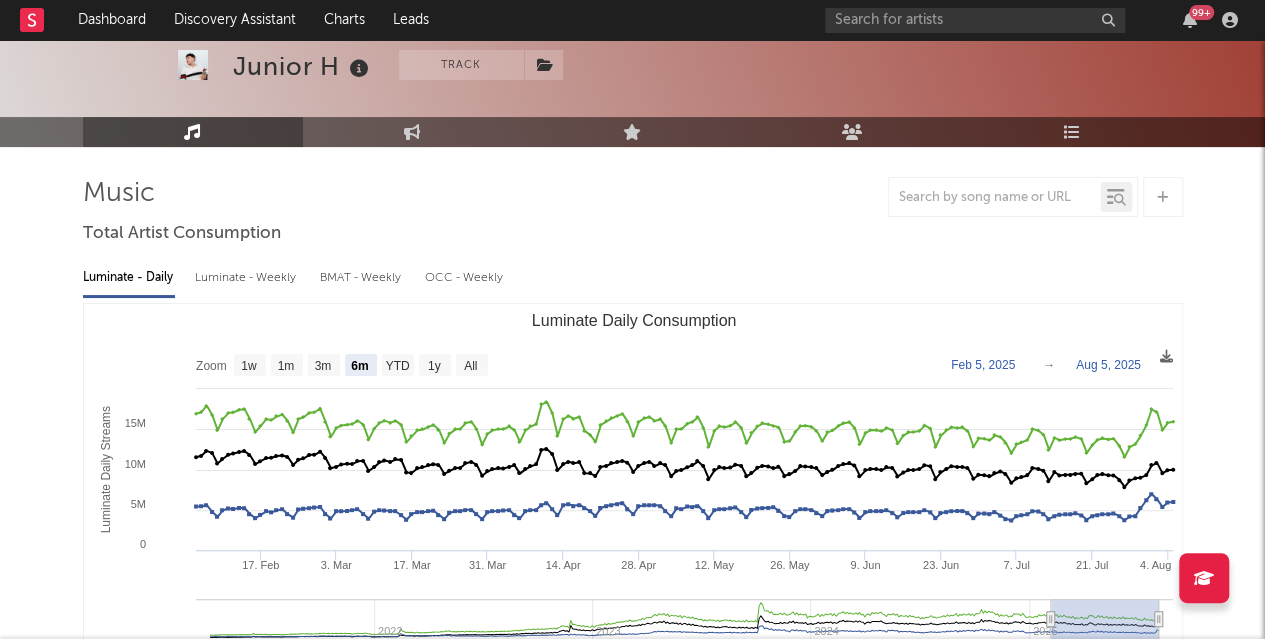 scroll, scrollTop: 94, scrollLeft: 0, axis: vertical 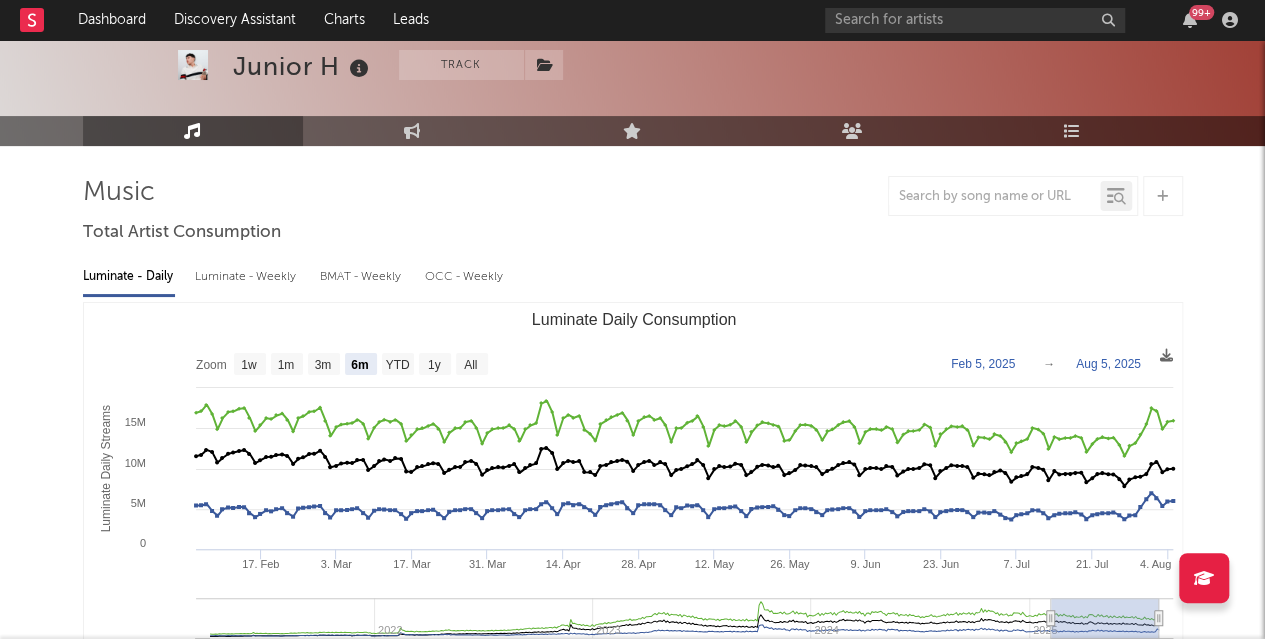 click on "Luminate - Weekly" at bounding box center (247, 277) 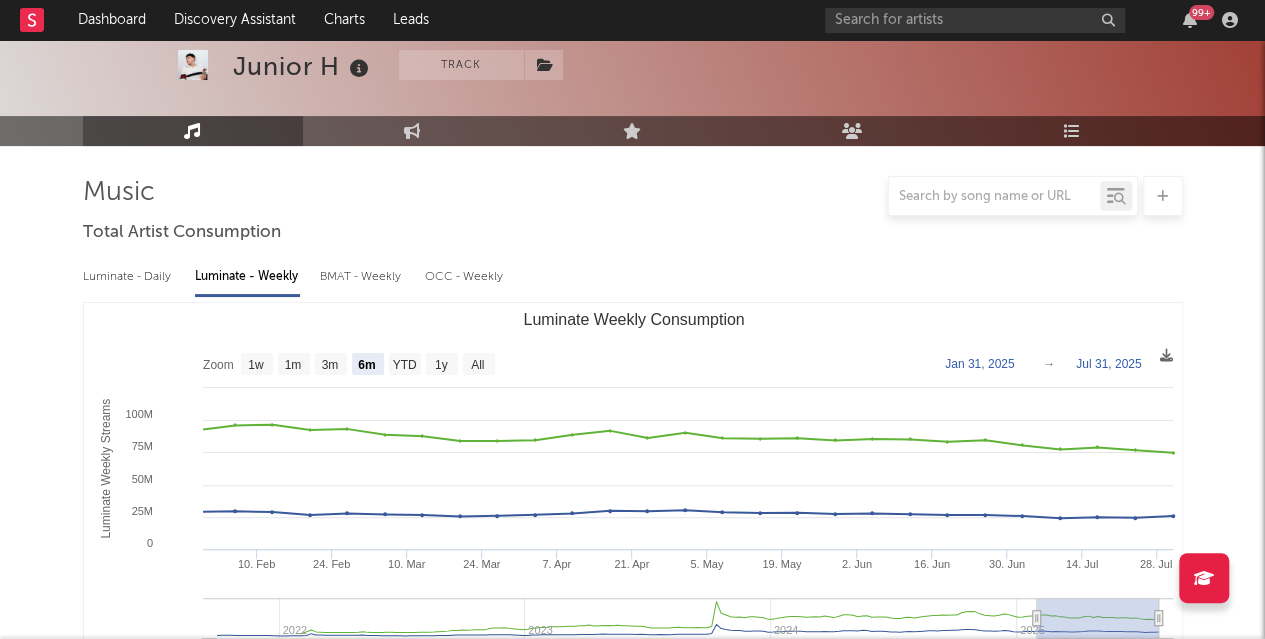 scroll, scrollTop: 158, scrollLeft: 0, axis: vertical 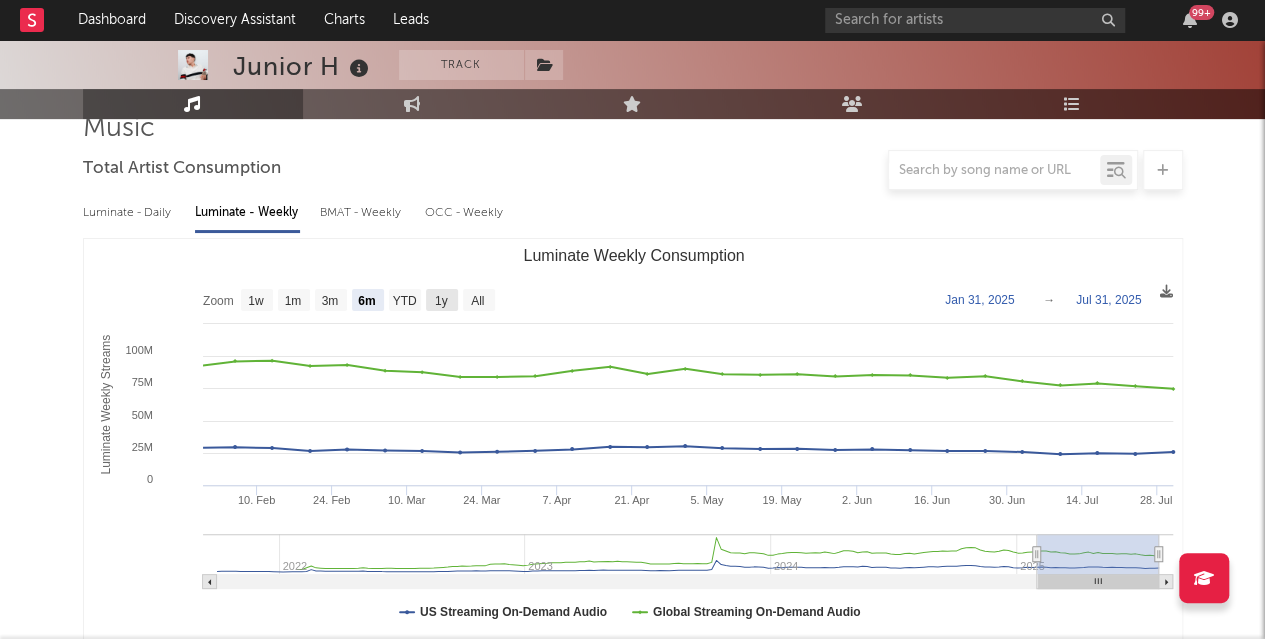 click on "1y" 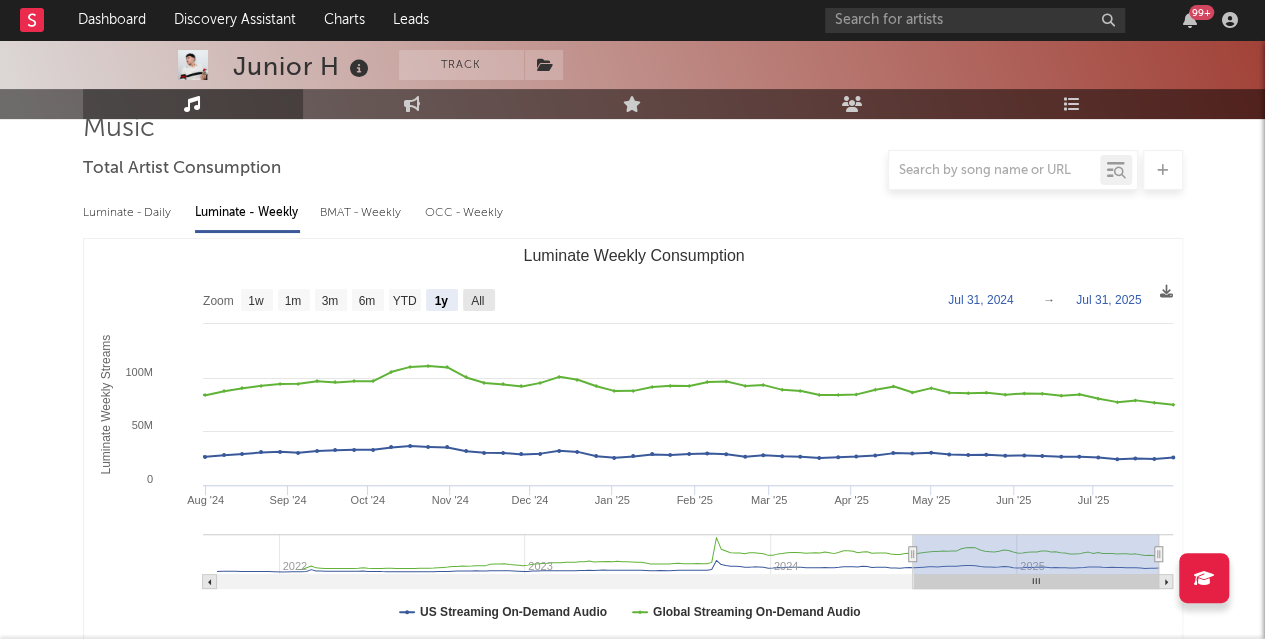 click 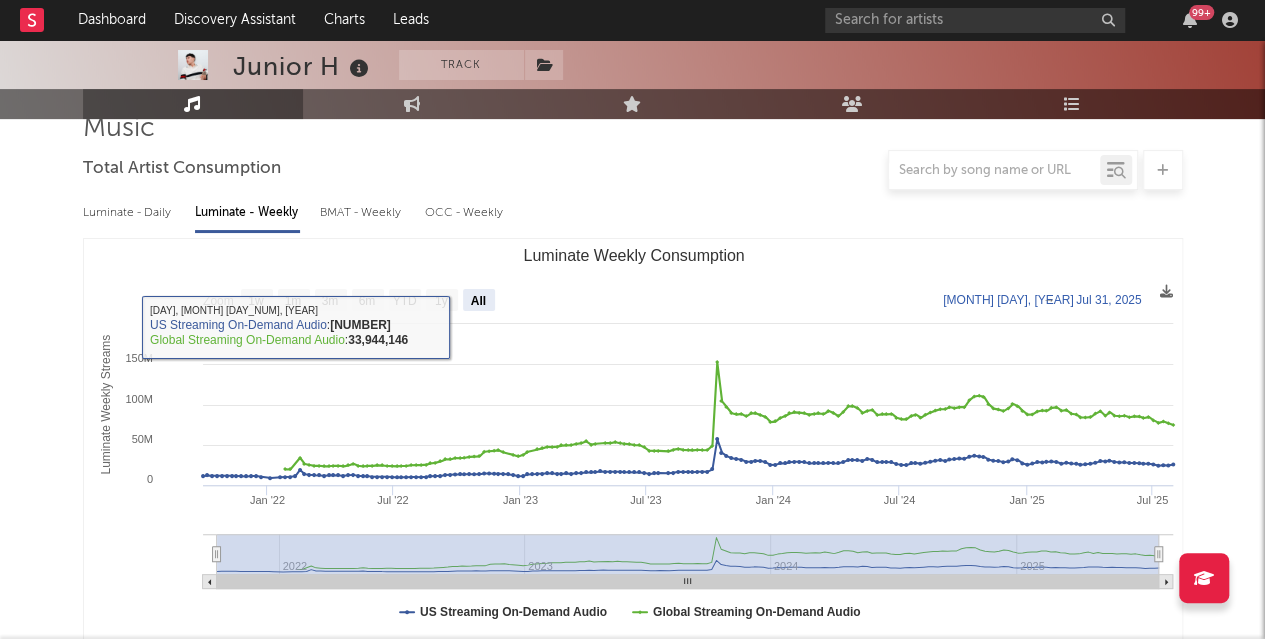 click on "Luminate - Daily" at bounding box center (129, 213) 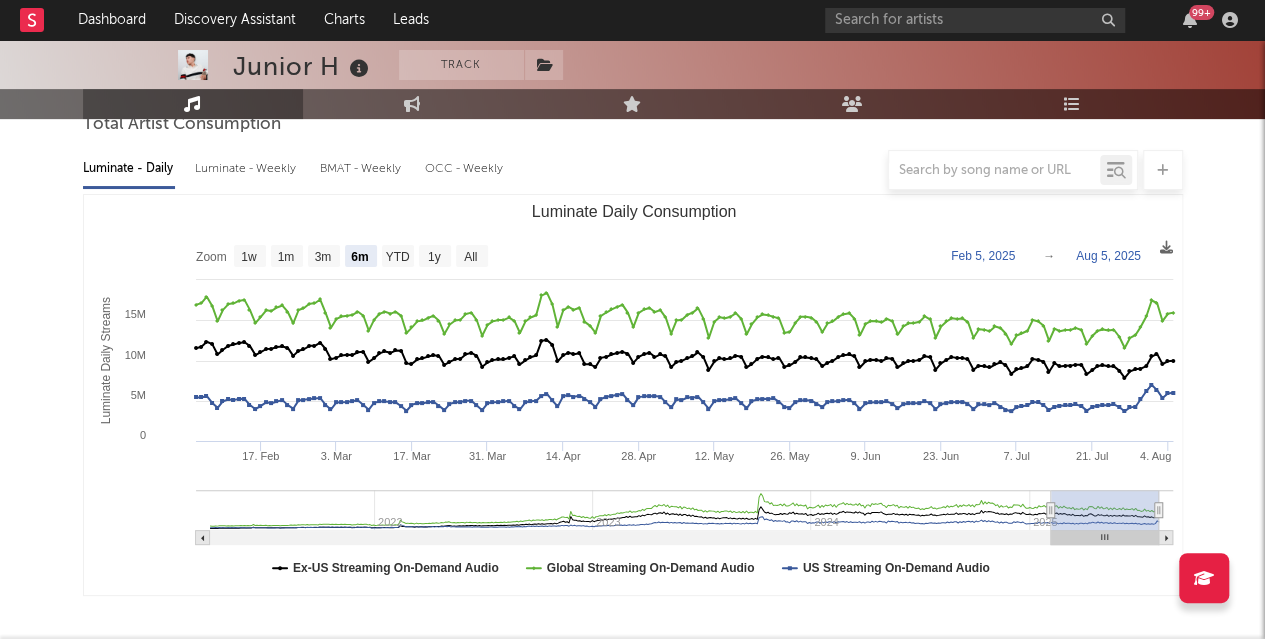 scroll, scrollTop: 204, scrollLeft: 0, axis: vertical 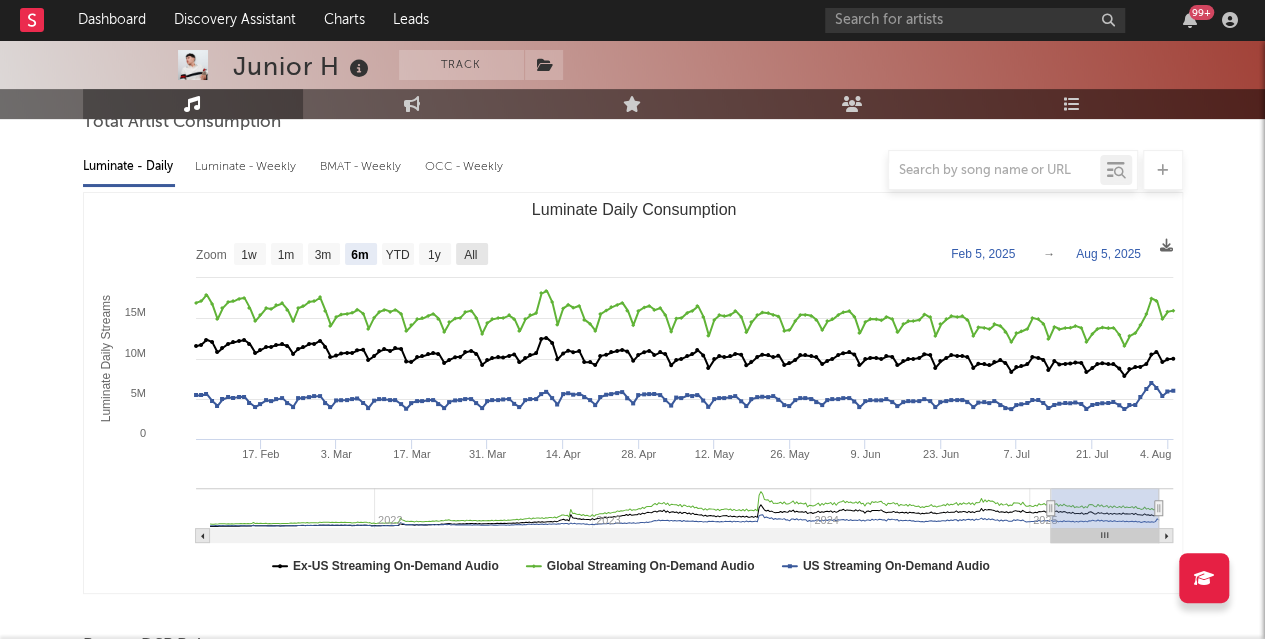 click on "All" 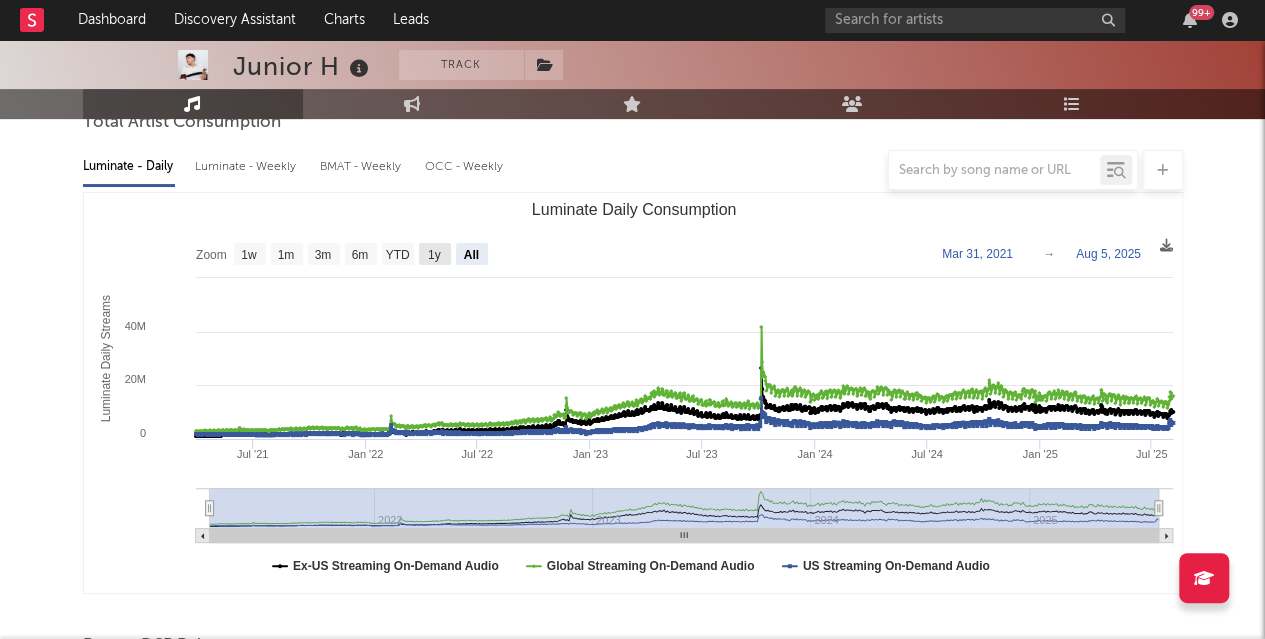 click on "1y" 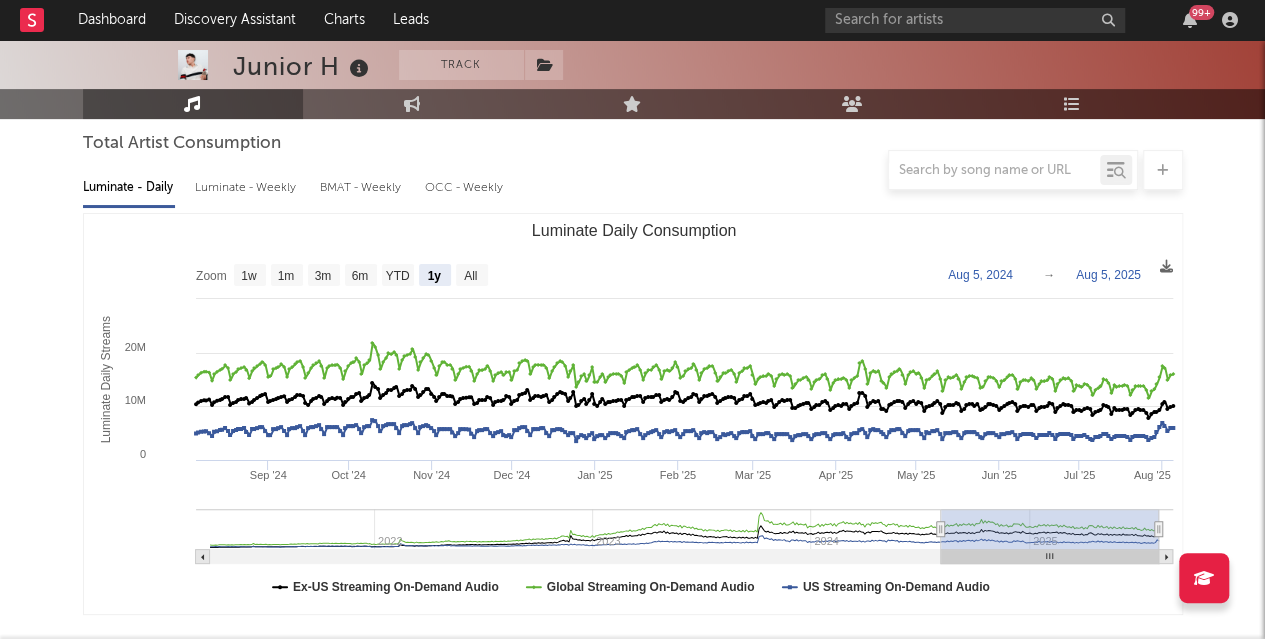 scroll, scrollTop: 184, scrollLeft: 0, axis: vertical 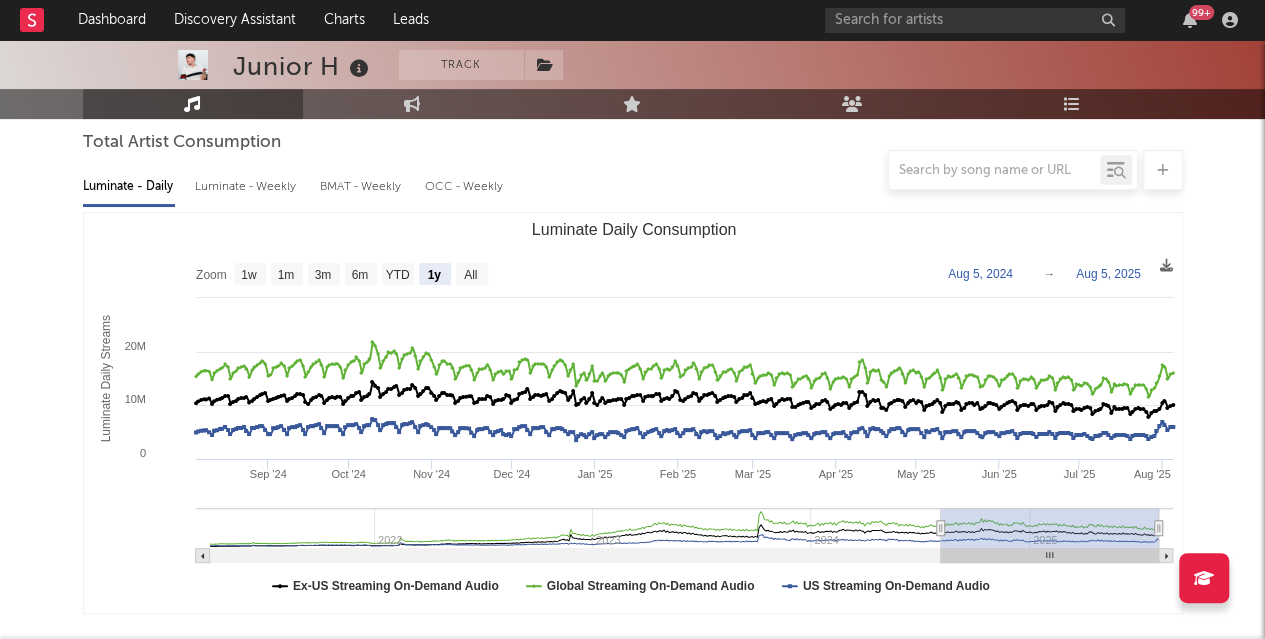 click at bounding box center [633, 170] 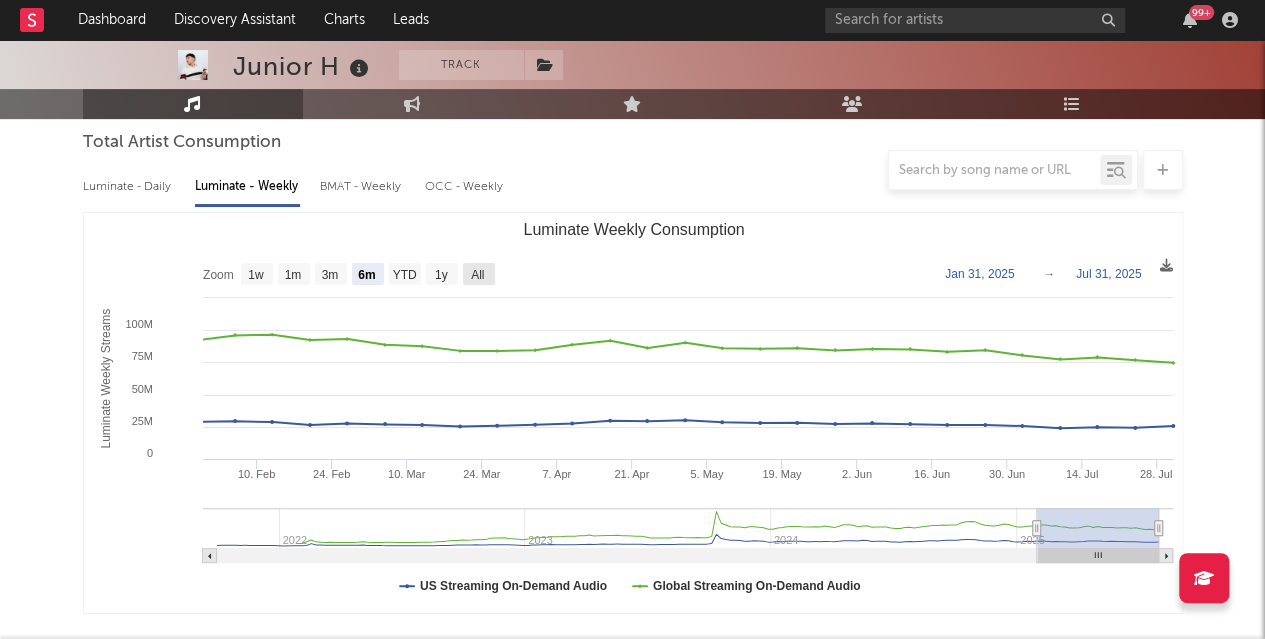 click 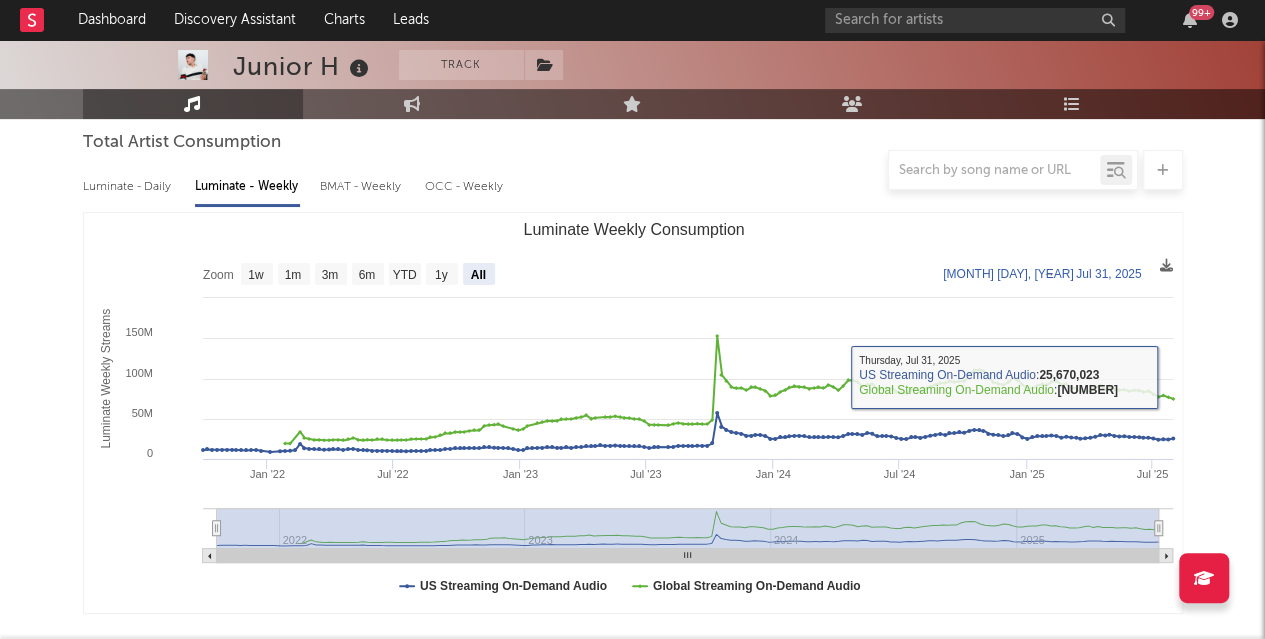 click on "[MONTH] [DAY_NUM], [YEAR] ​ US Streaming On-Demand Audio :  [NUMBER] ​ Global Streaming On-Demand Audio :  [NUMBER] ​ Recent DSP Releases Export CSV  Last Day Spotify Plays Copyright 7 Day Spotify Plays Last Day Spotify Plays ATD Spotify Plays Spotify Popularity Released Global ATD Audio Streams Global Rolling 7D Audio Streams   (" at bounding box center (632, 1366) 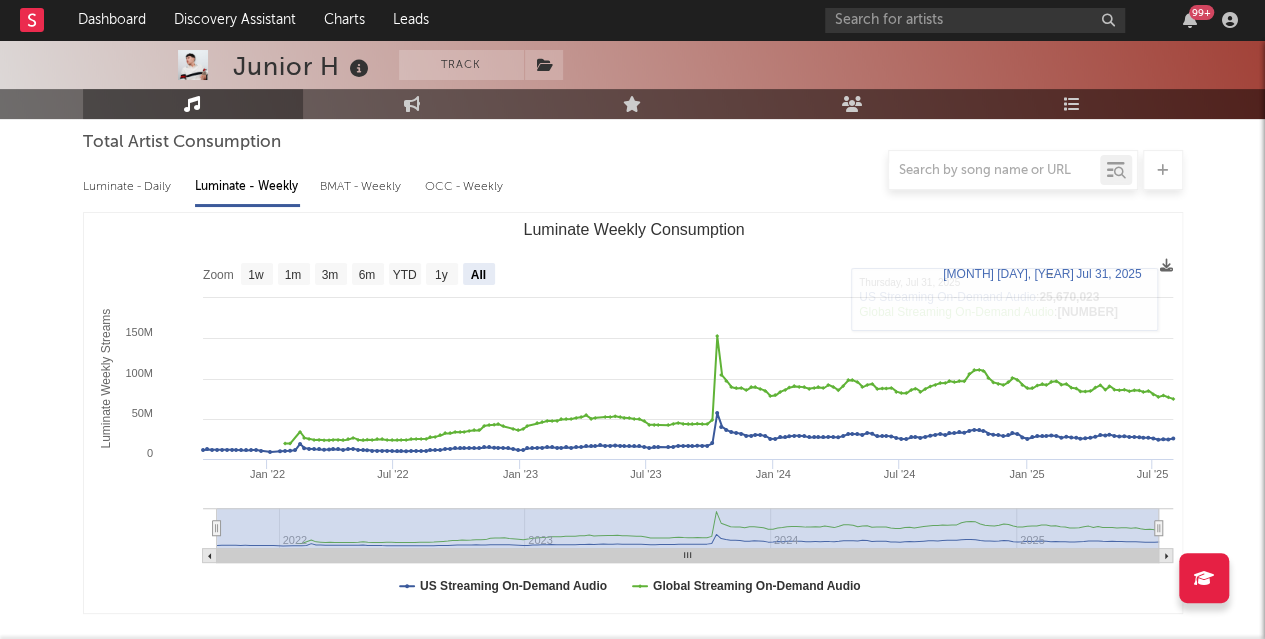 click on "[MONTH] [DAY_NUM], [YEAR] ​ US Streaming On-Demand Audio :  [NUMBER] ​ Global Streaming On-Demand Audio :  [NUMBER] ​ Recent DSP Releases Export CSV  Last Day Spotify Plays Copyright 7 Day Spotify Plays Last Day Spotify Plays ATD Spotify Plays Spotify Popularity Released Global ATD Audio Streams Global Rolling 7D Audio Streams   (" at bounding box center (632, 1366) 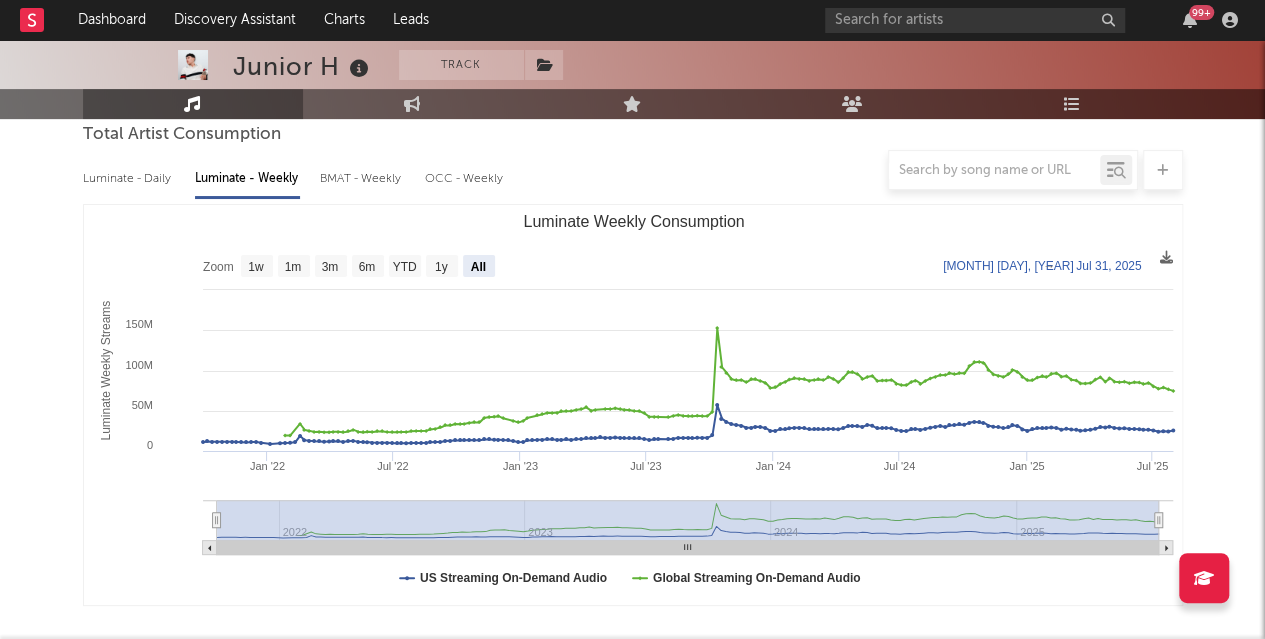 scroll, scrollTop: 193, scrollLeft: 0, axis: vertical 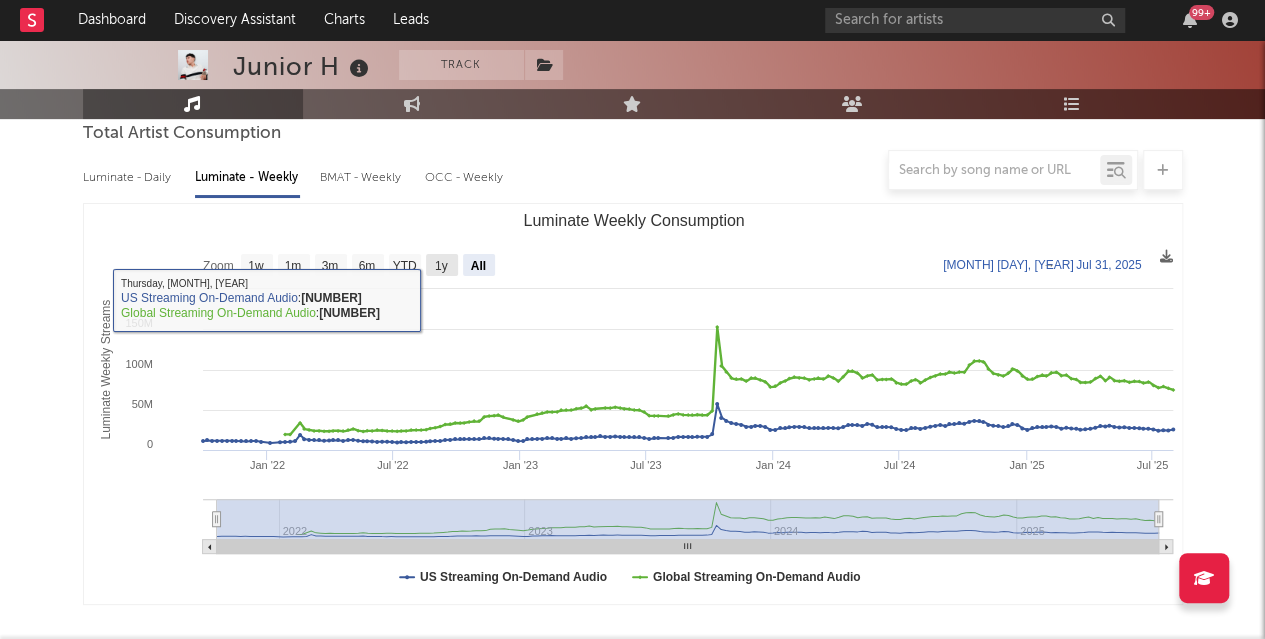 click on "1y" 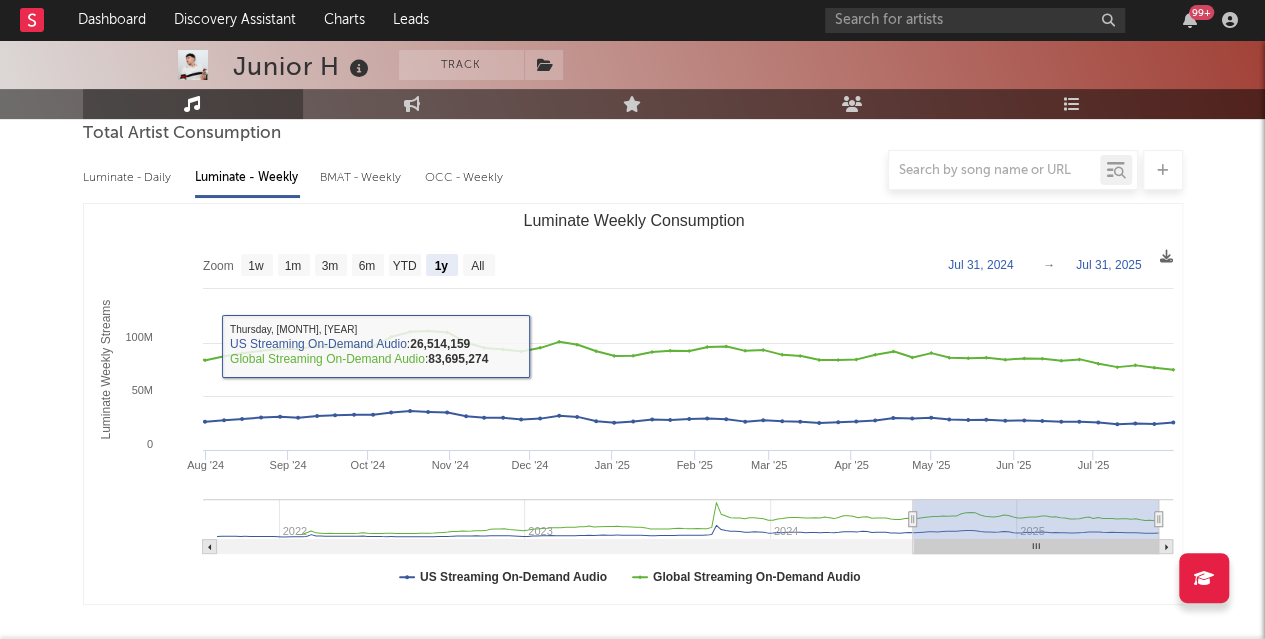 click at bounding box center (633, 170) 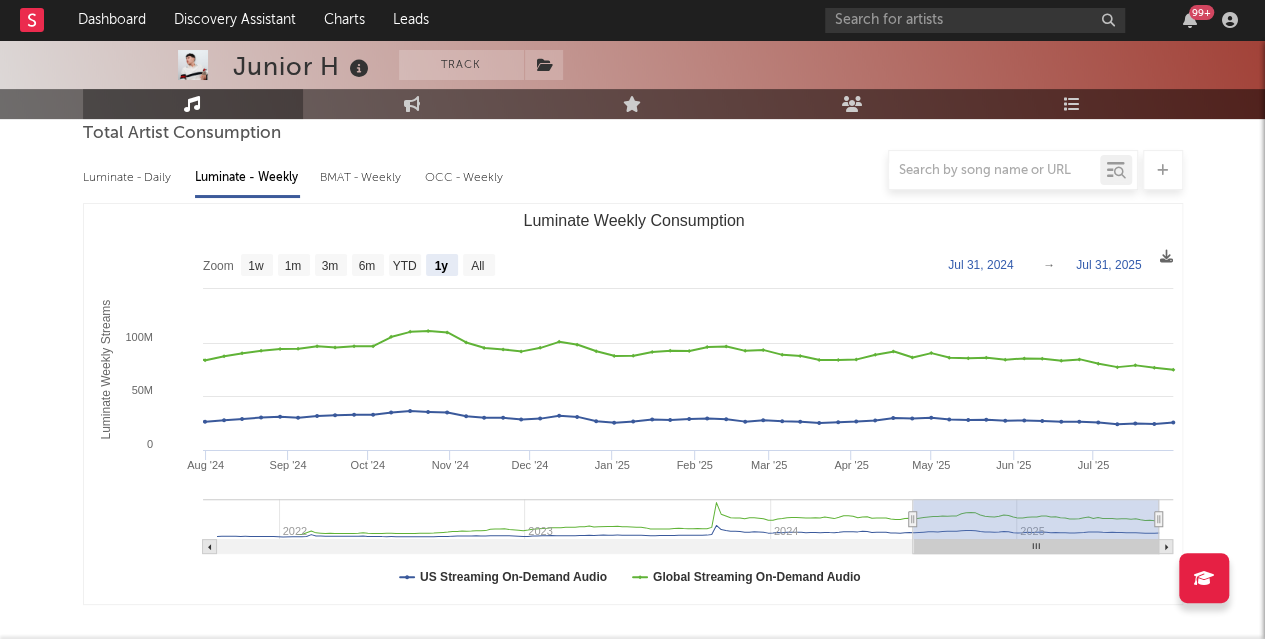click at bounding box center (633, 170) 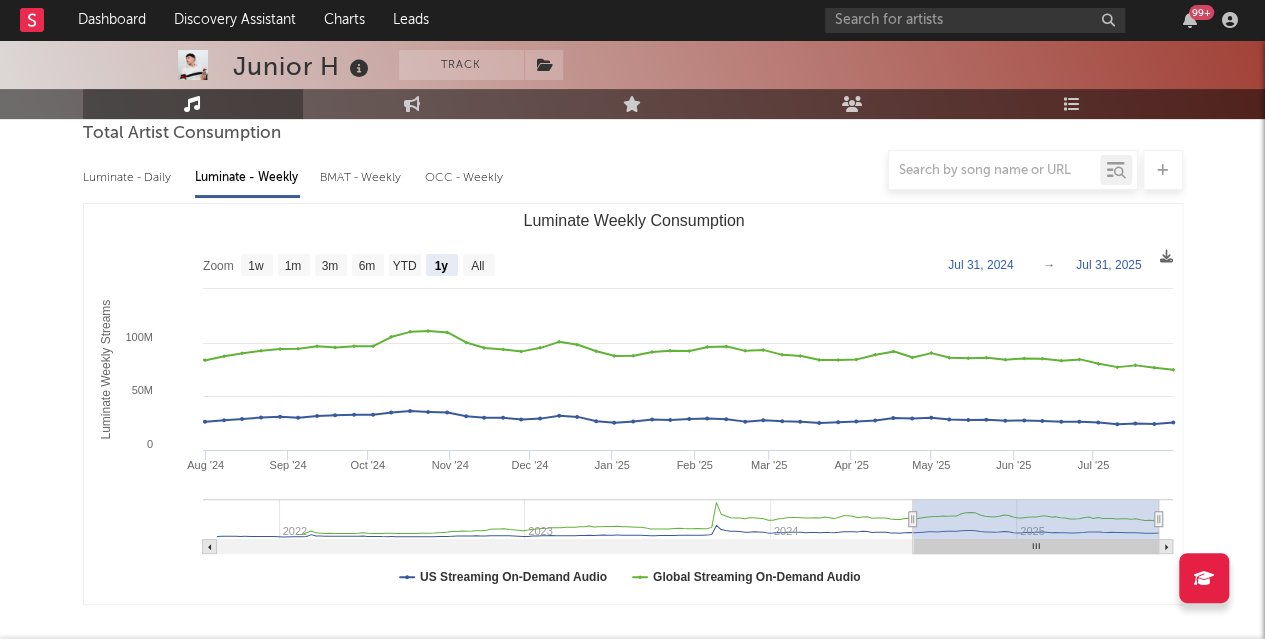 click at bounding box center [633, 170] 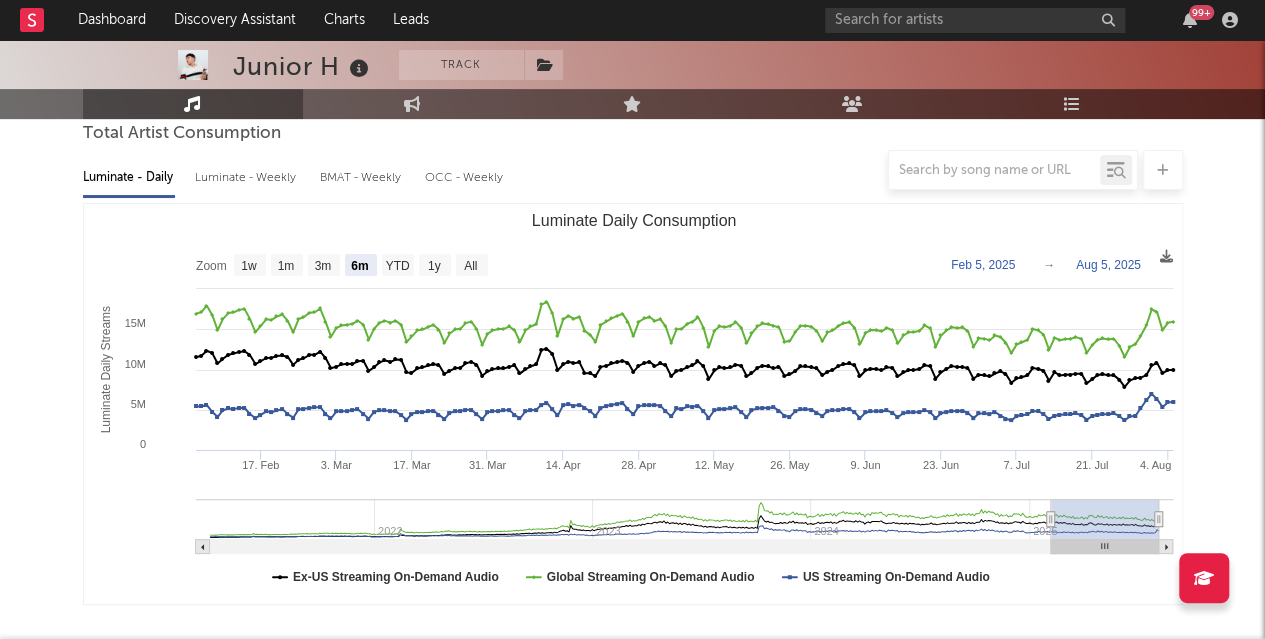 scroll, scrollTop: 215, scrollLeft: 0, axis: vertical 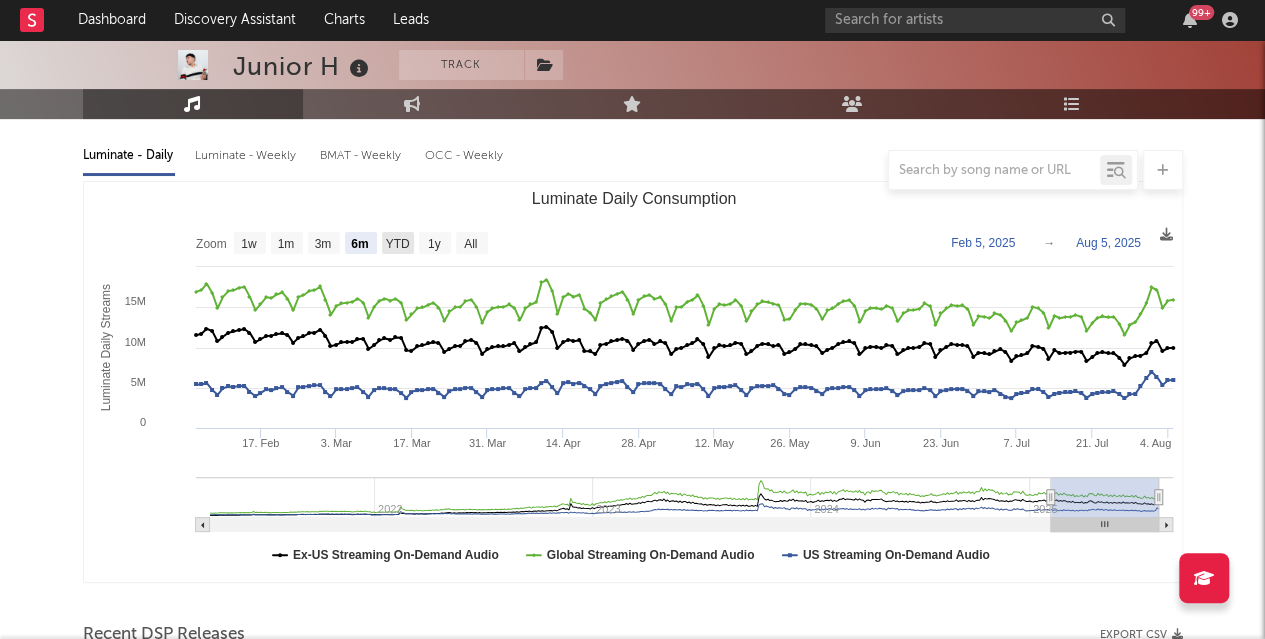click 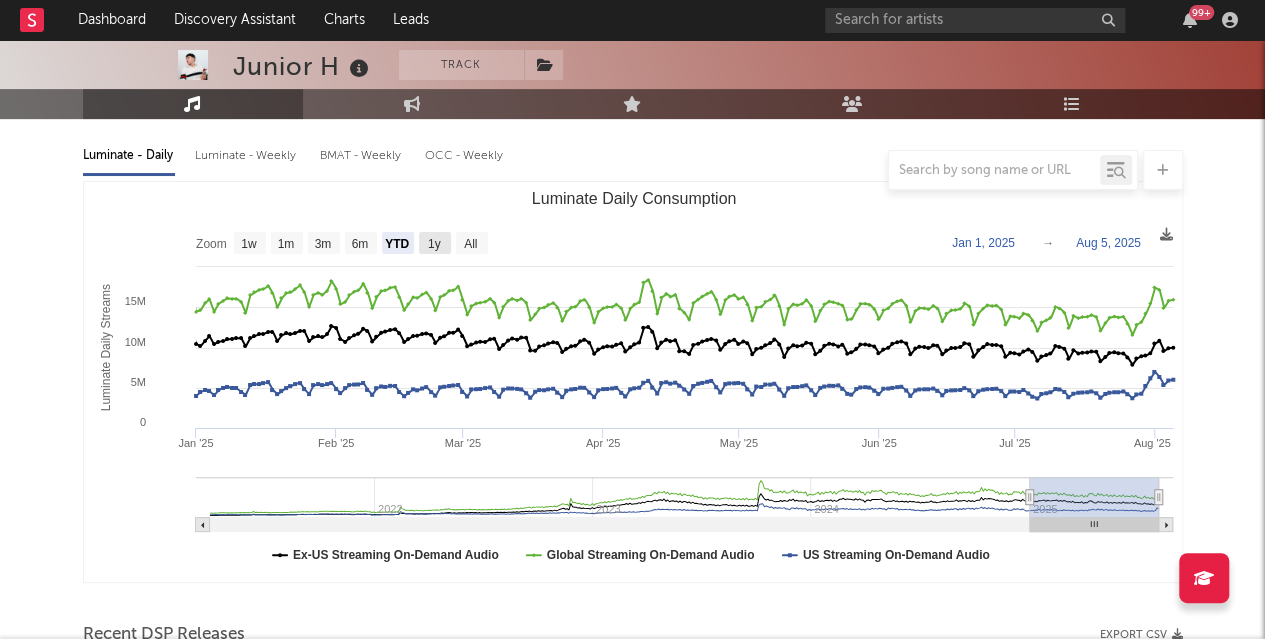 click 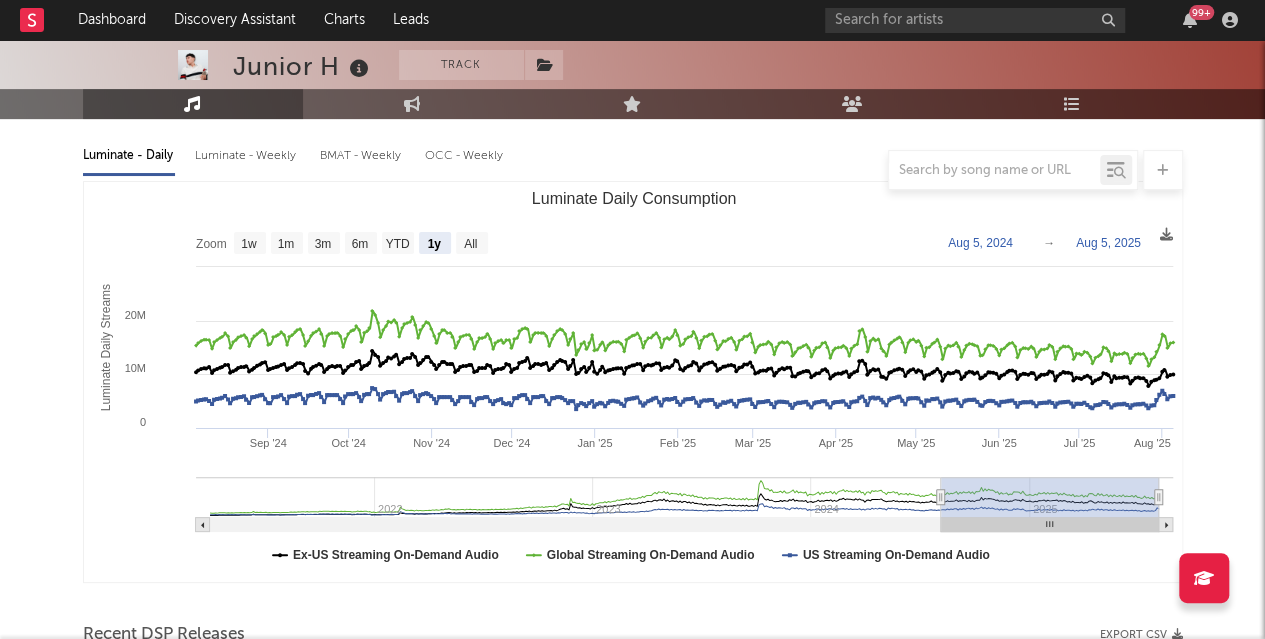 click on "Luminate - Weekly" at bounding box center (247, 156) 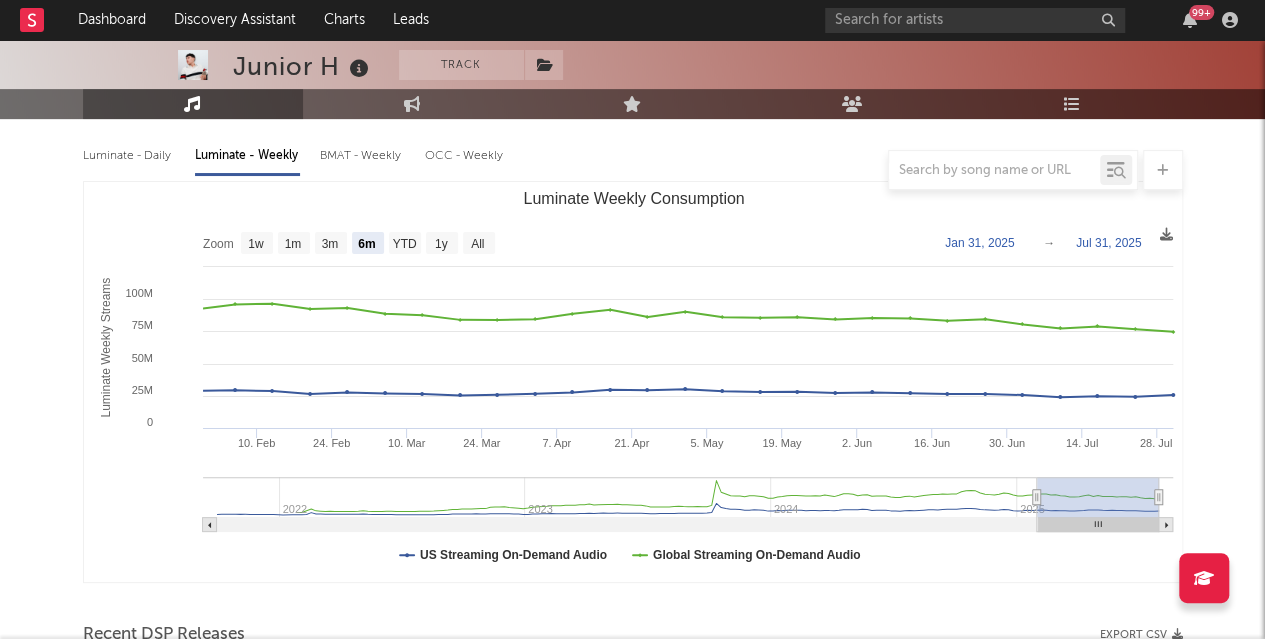 click at bounding box center [633, 170] 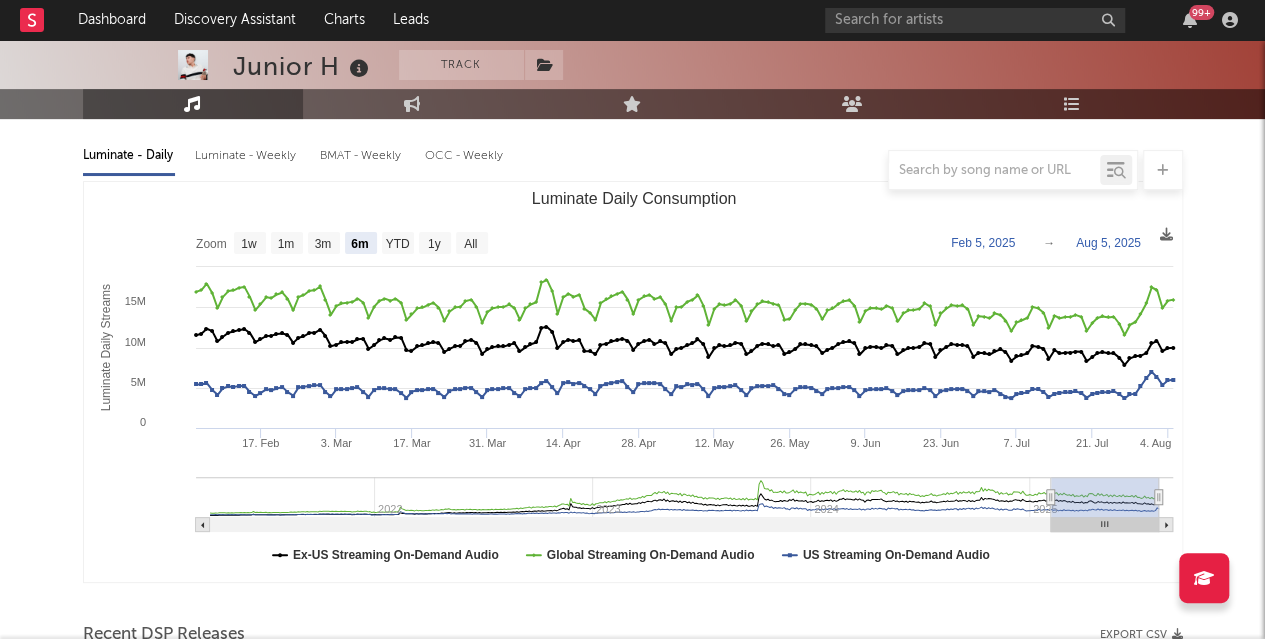 click on "Luminate - Weekly" at bounding box center [247, 156] 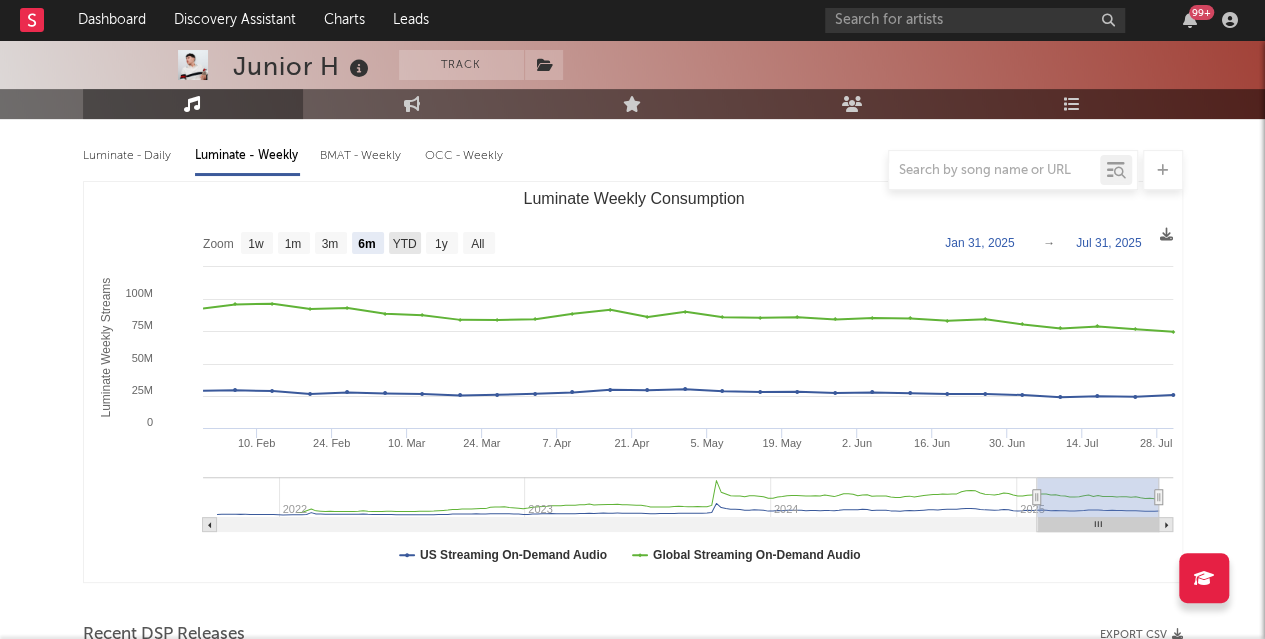 click on "YTD" 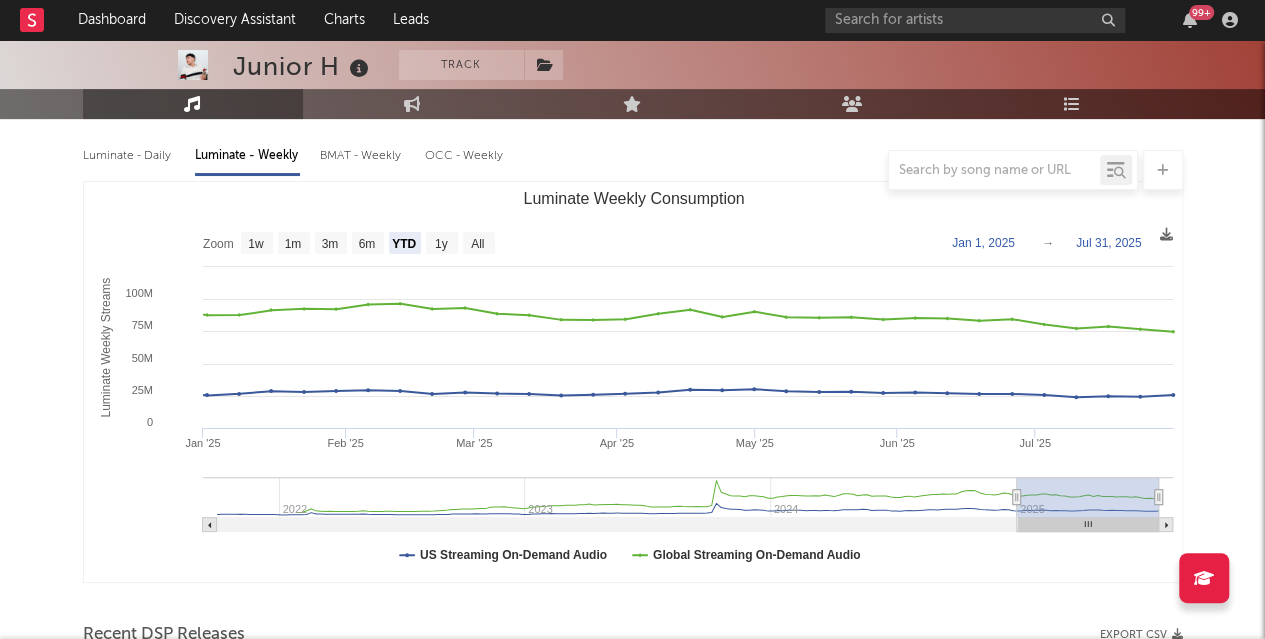 click 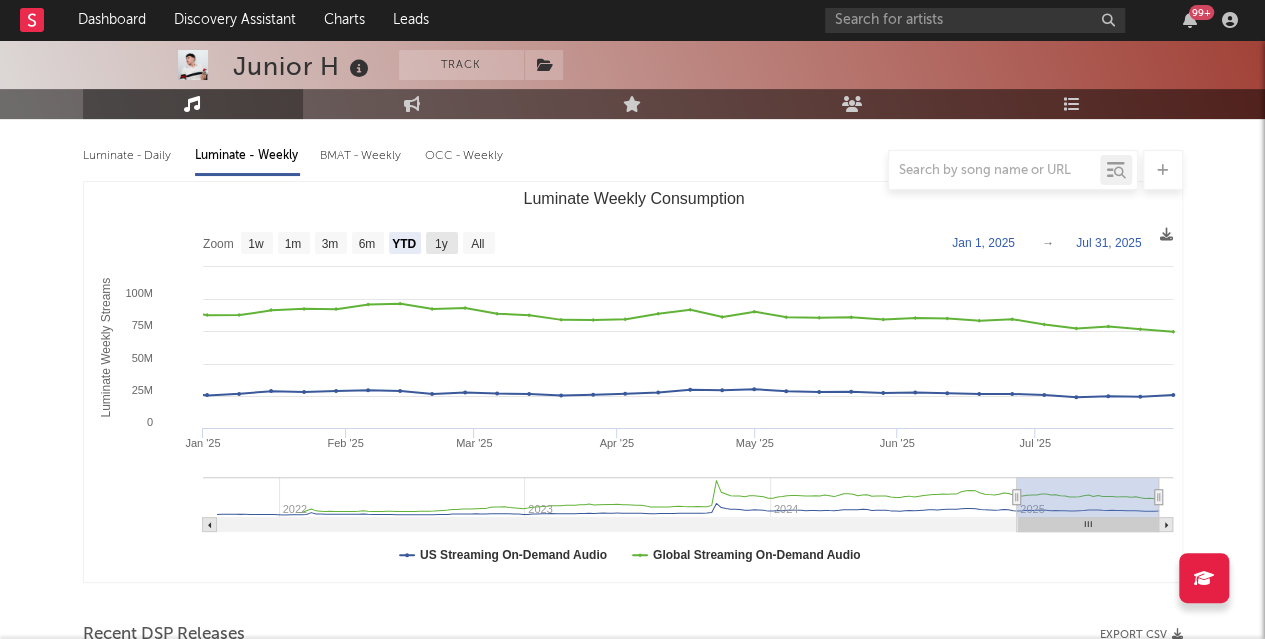 click 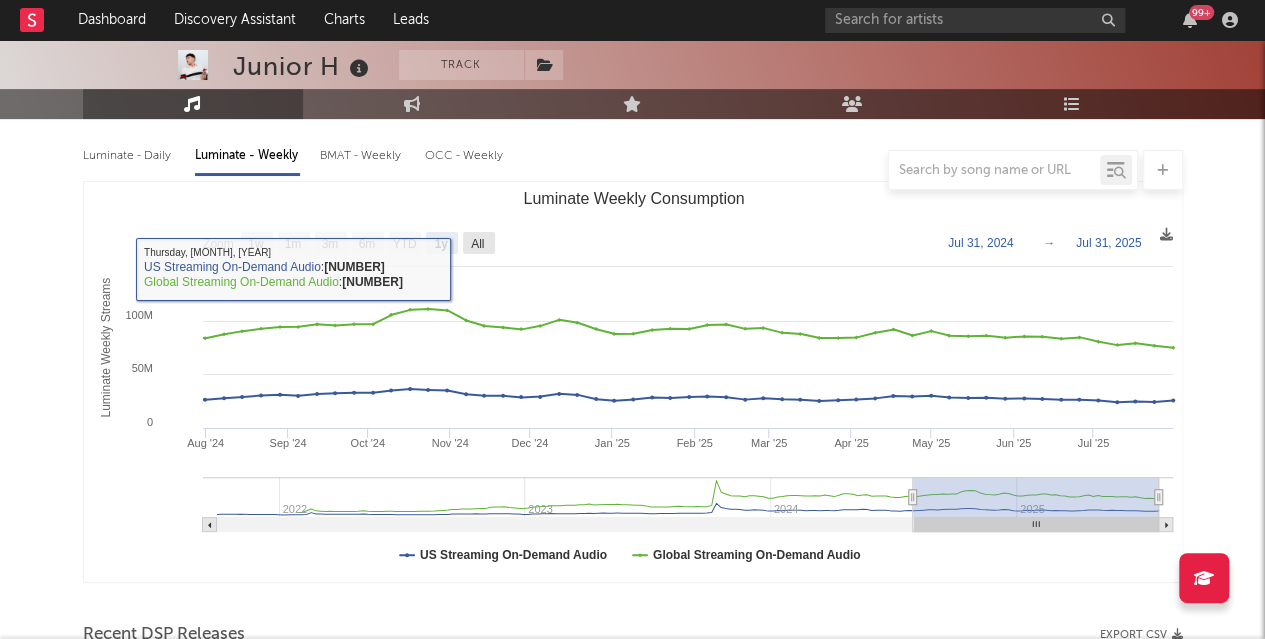 click 